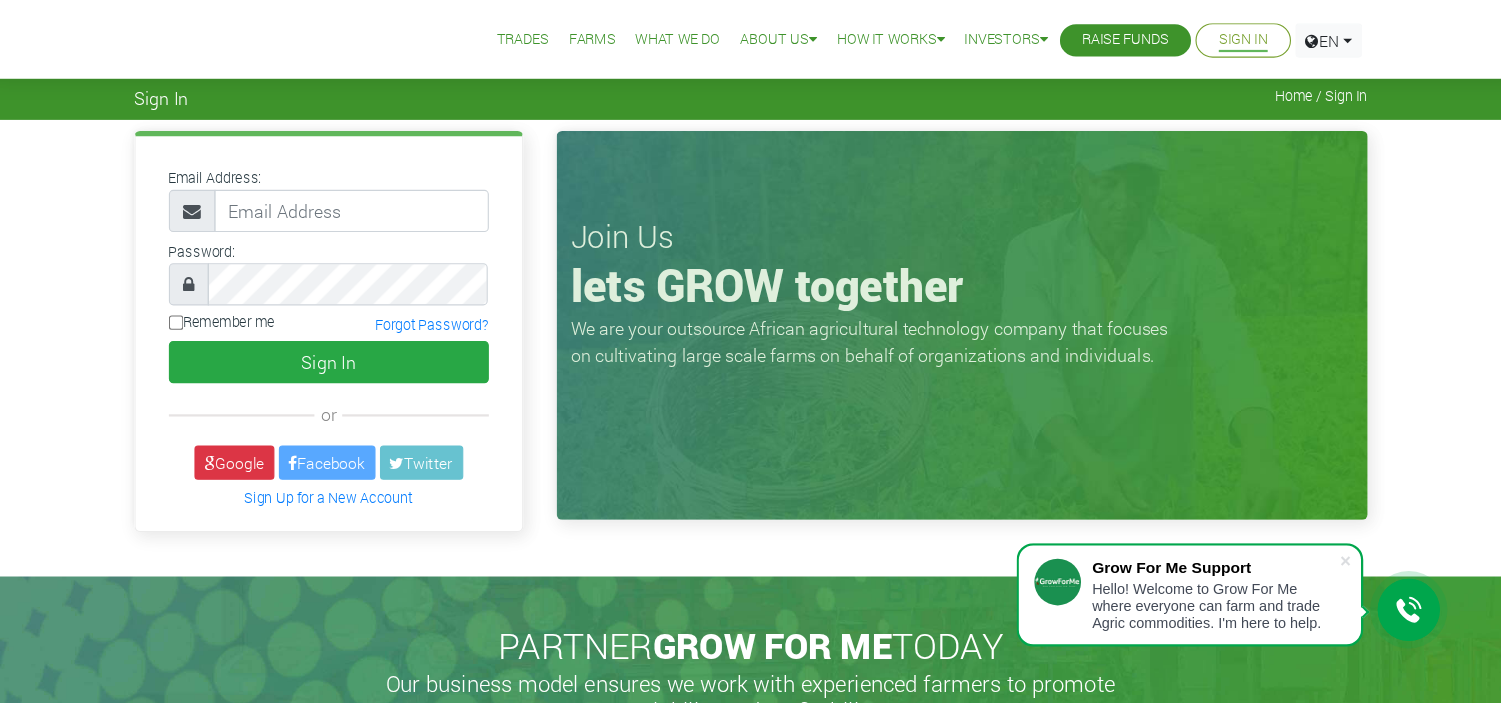 scroll, scrollTop: 0, scrollLeft: 0, axis: both 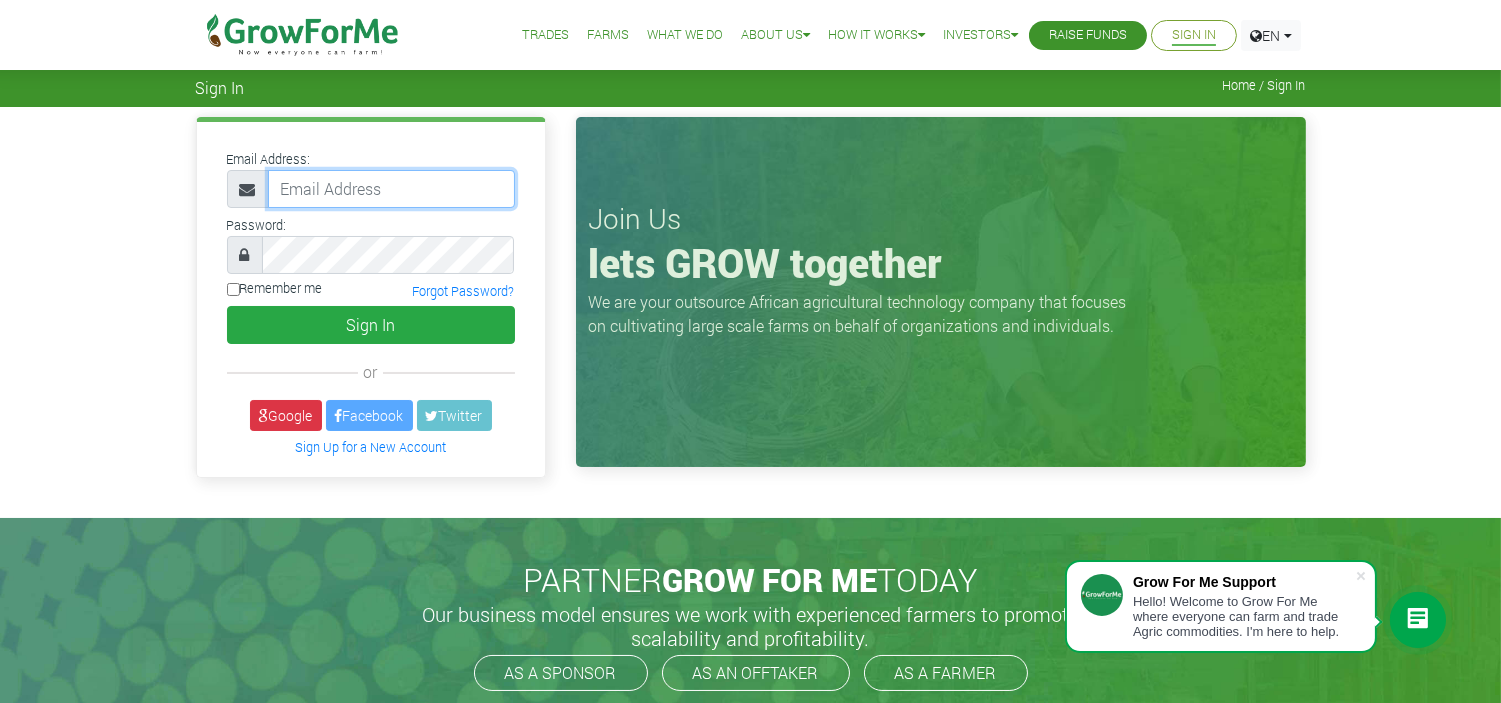 click at bounding box center (391, 189) 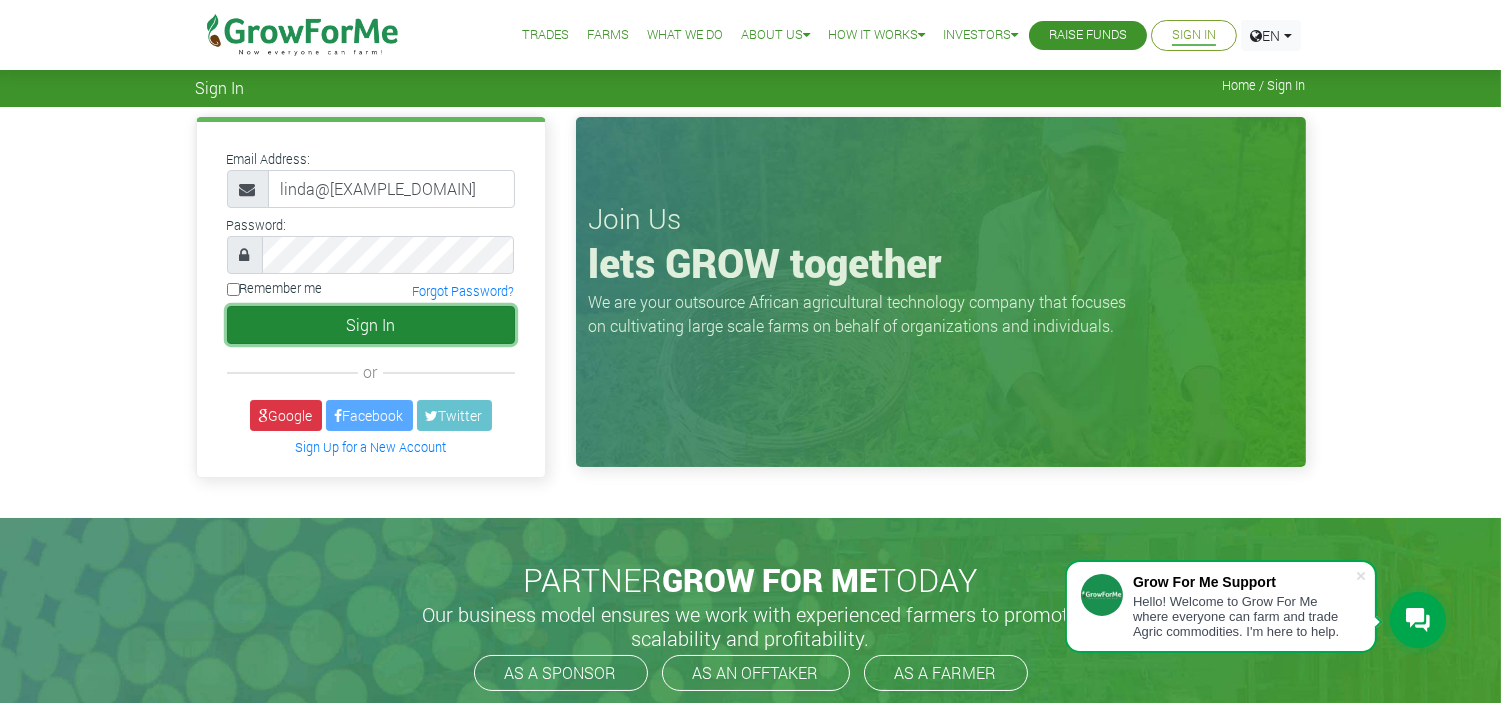 click on "Sign In" at bounding box center [371, 325] 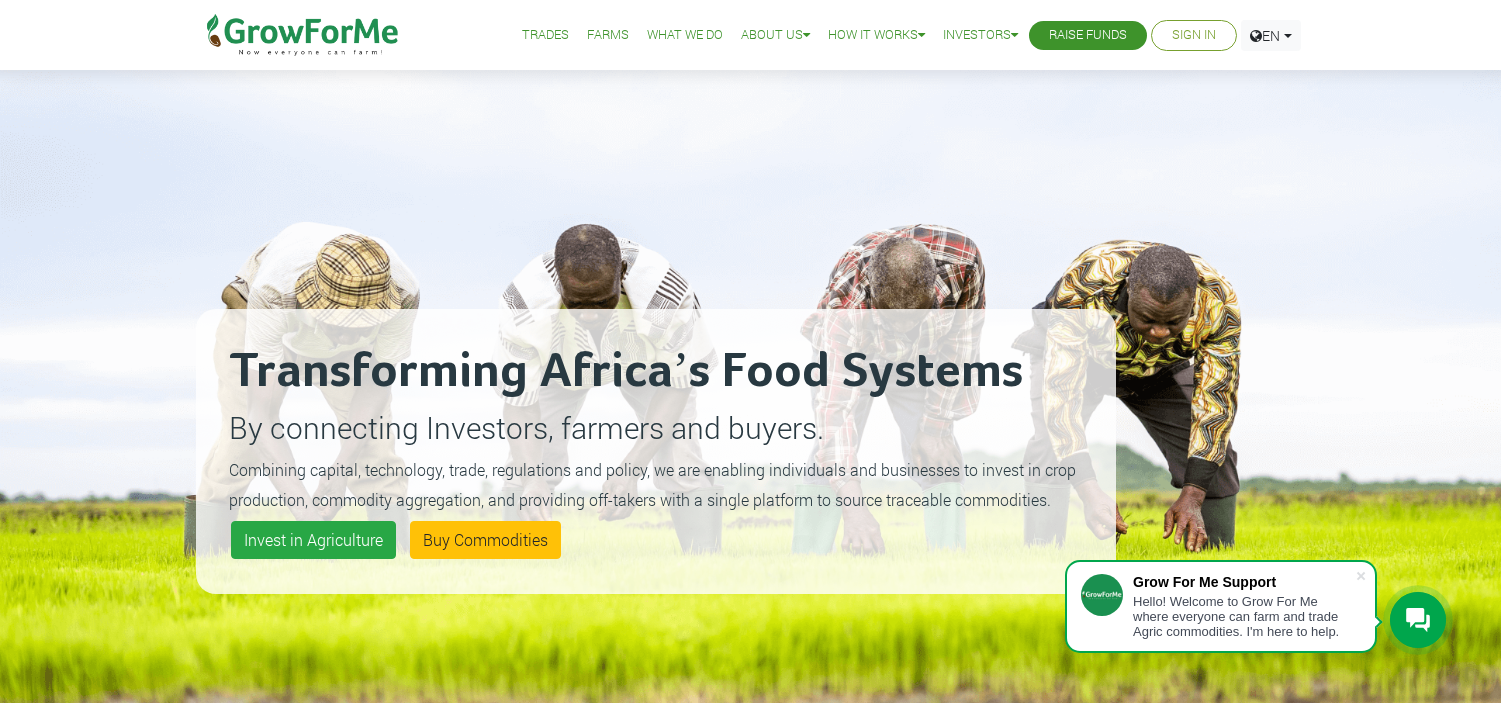 scroll, scrollTop: 0, scrollLeft: 0, axis: both 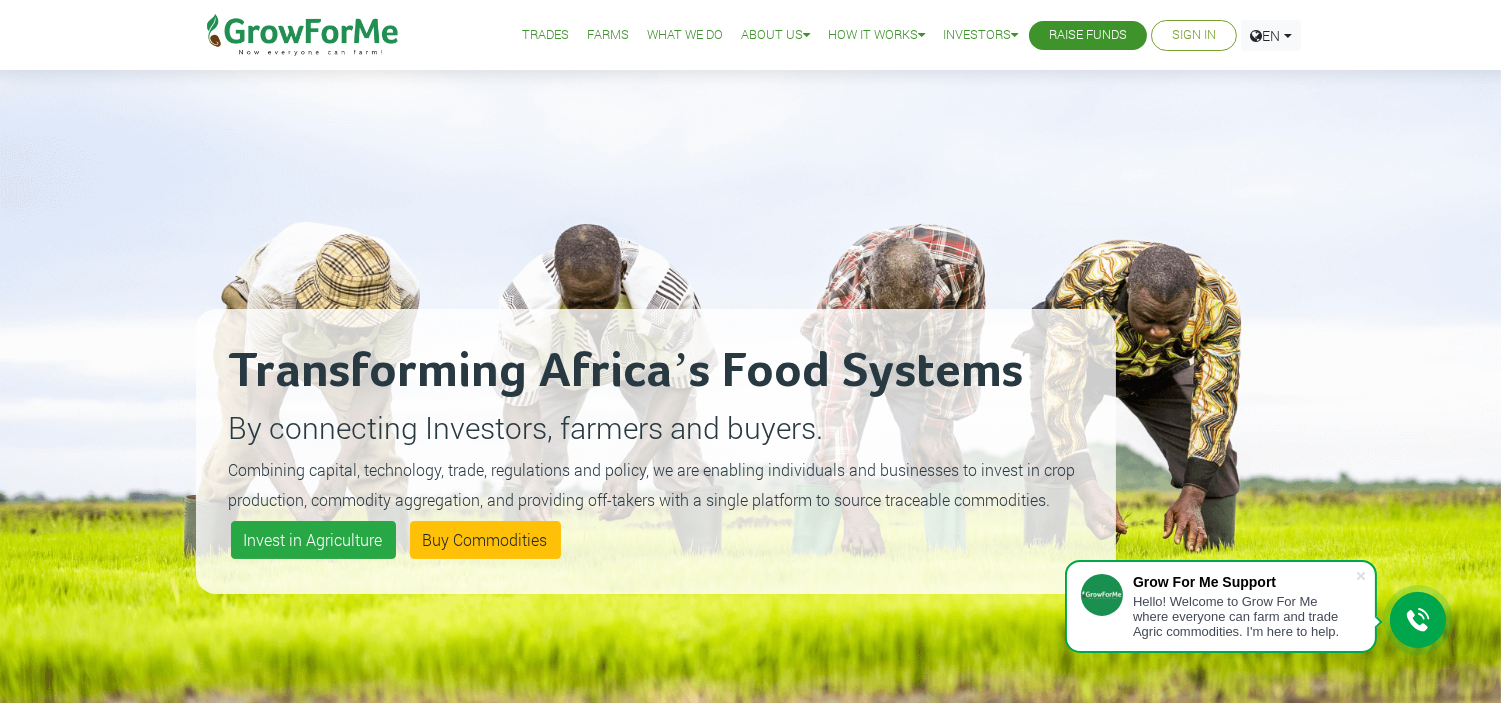 click on "Trades" at bounding box center [545, 35] 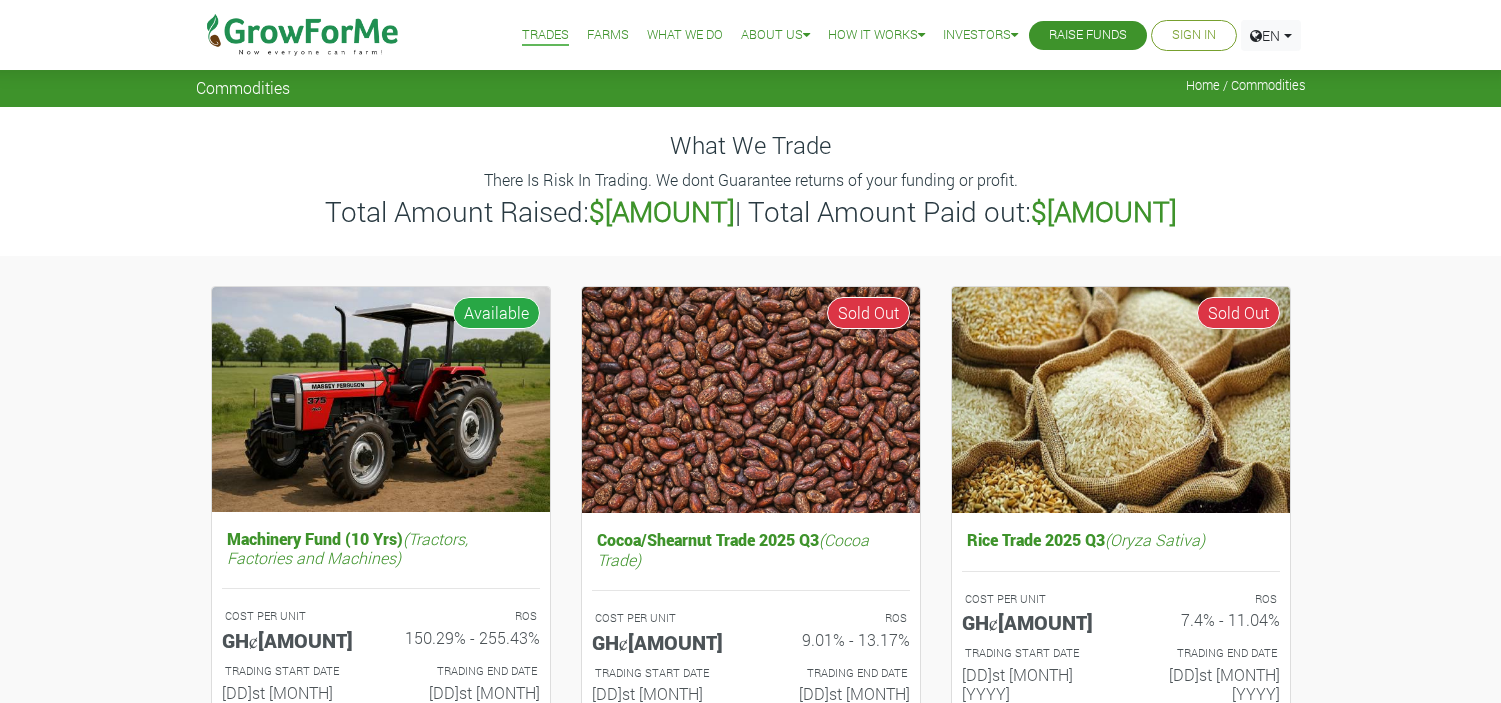 scroll, scrollTop: 0, scrollLeft: 0, axis: both 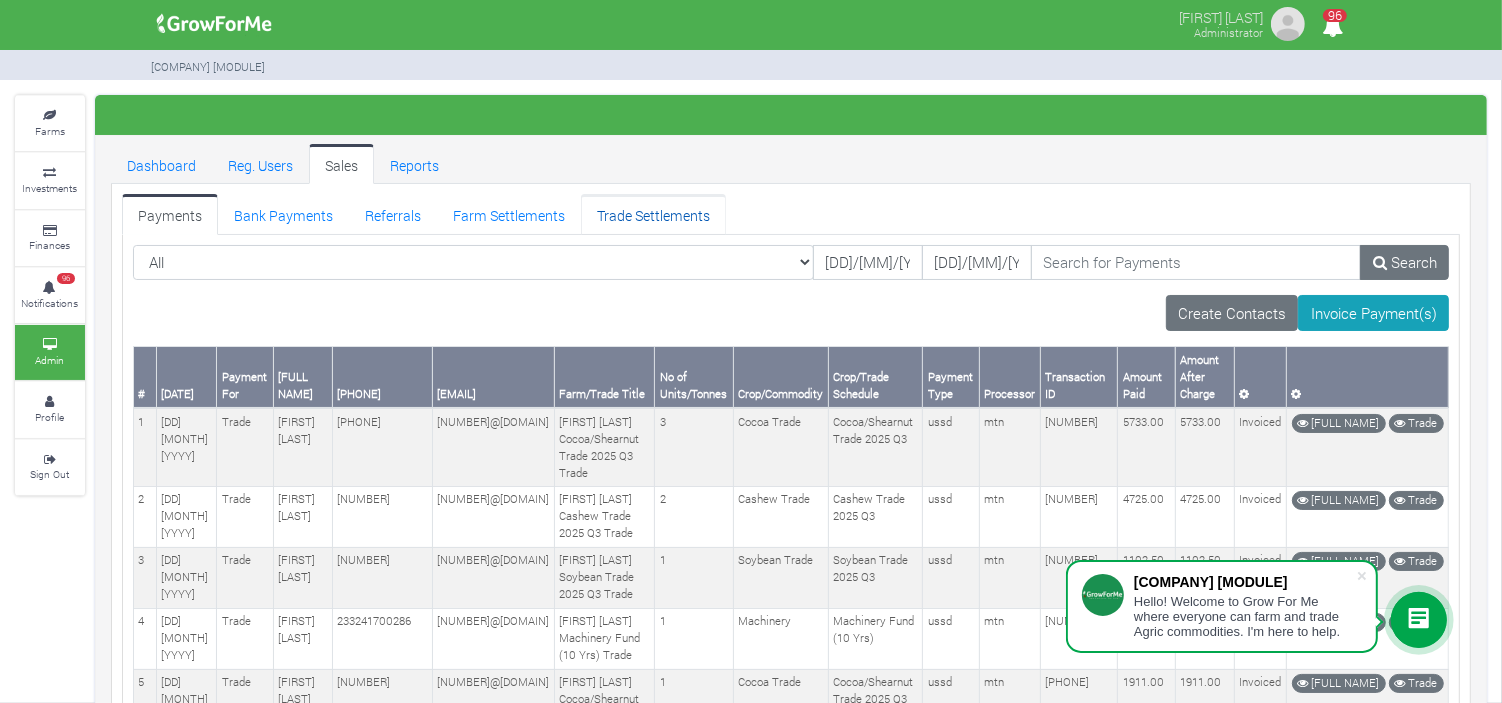 click on "Trade Settlements" at bounding box center (653, 214) 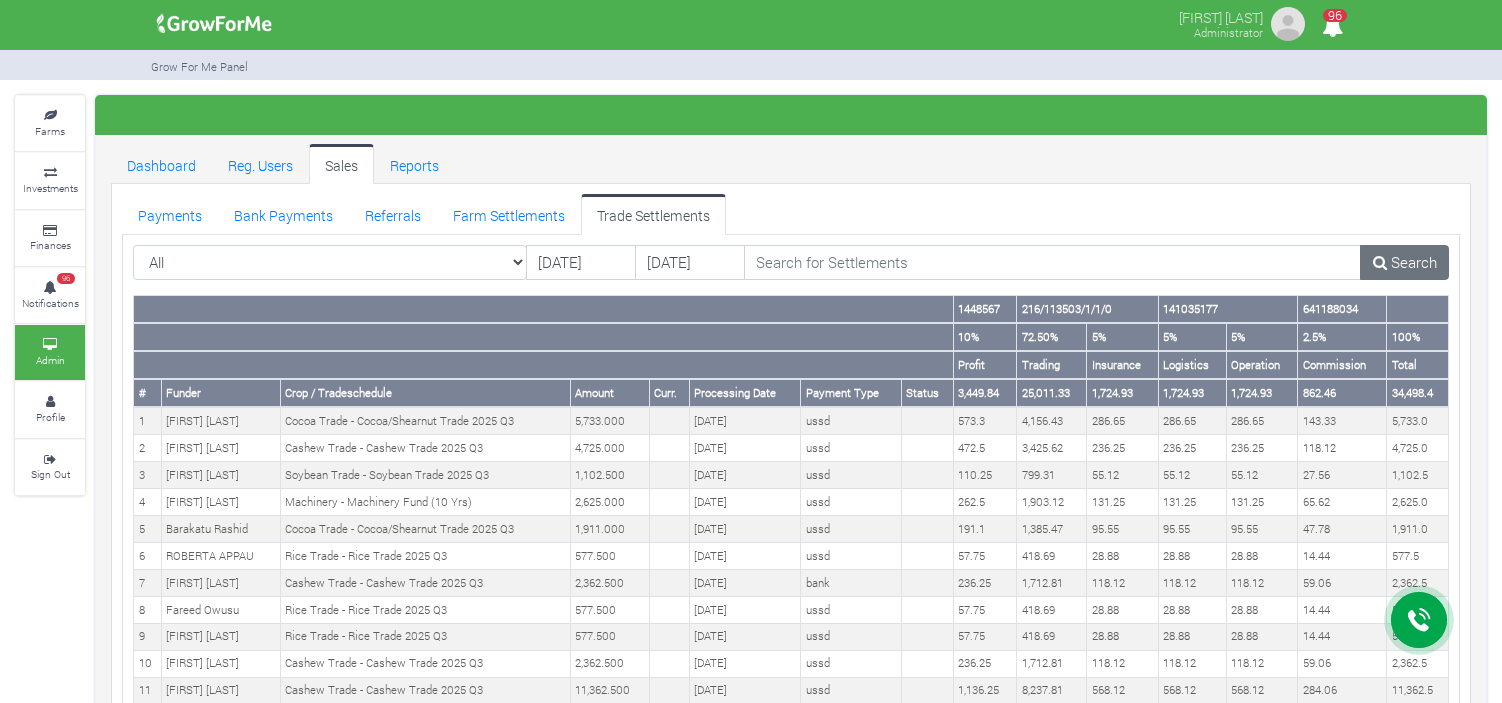 scroll, scrollTop: 0, scrollLeft: 0, axis: both 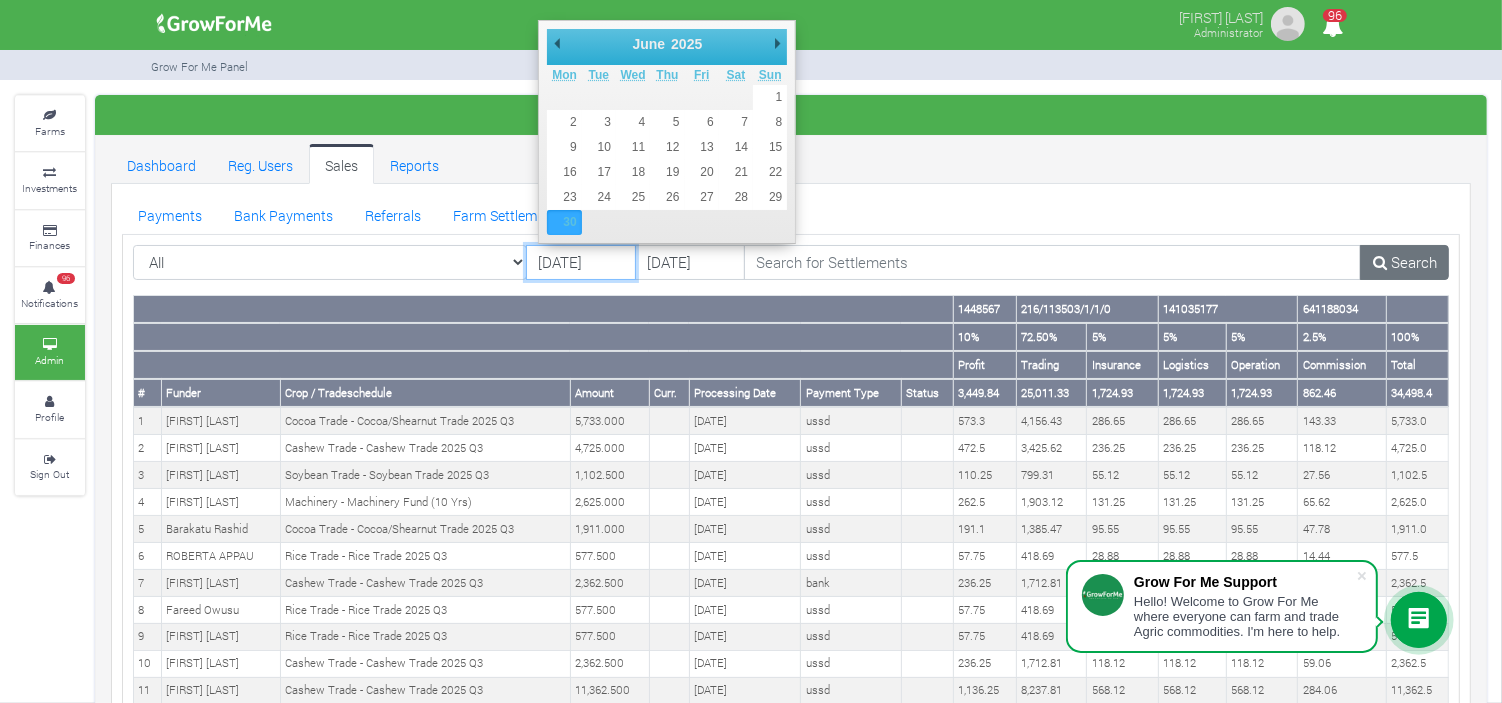 click on "30/06/2025" at bounding box center [581, 263] 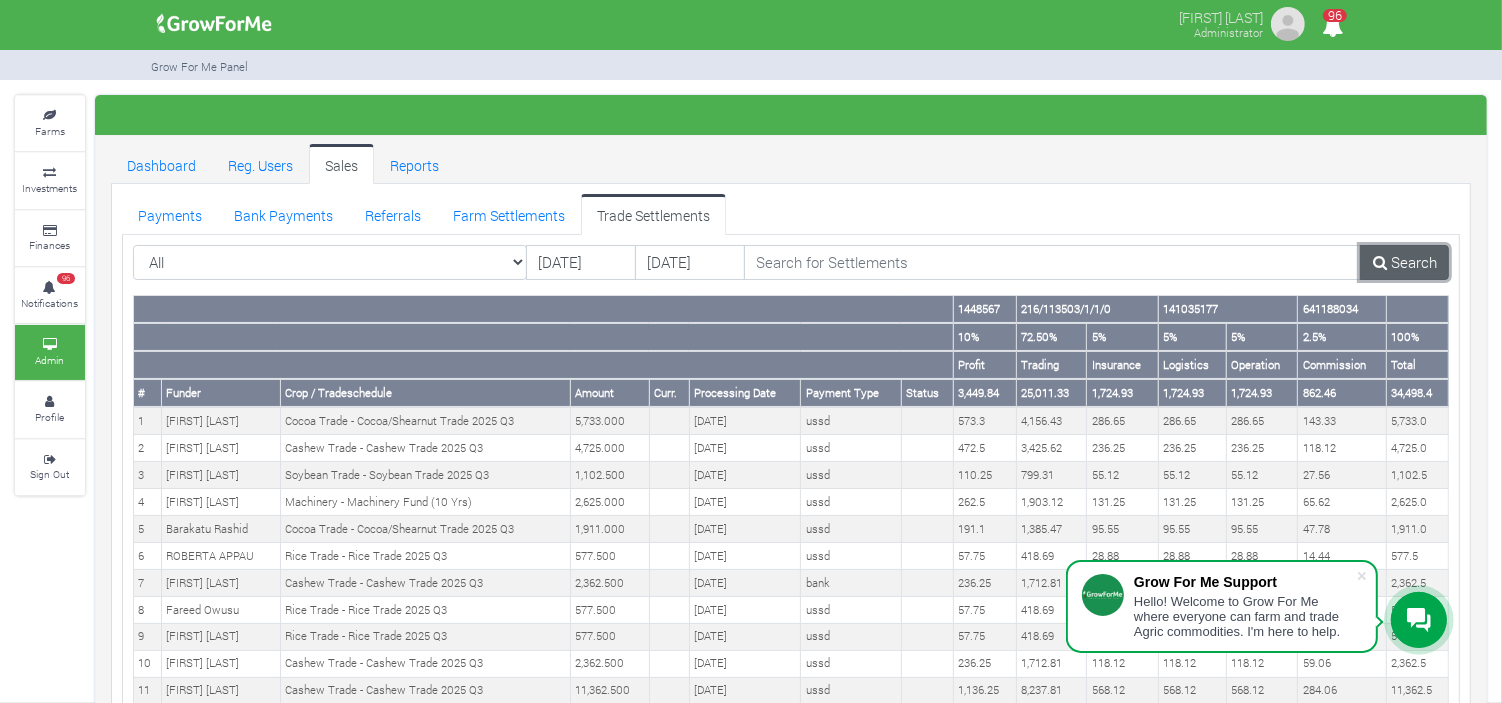 click on "Search" at bounding box center (1404, 263) 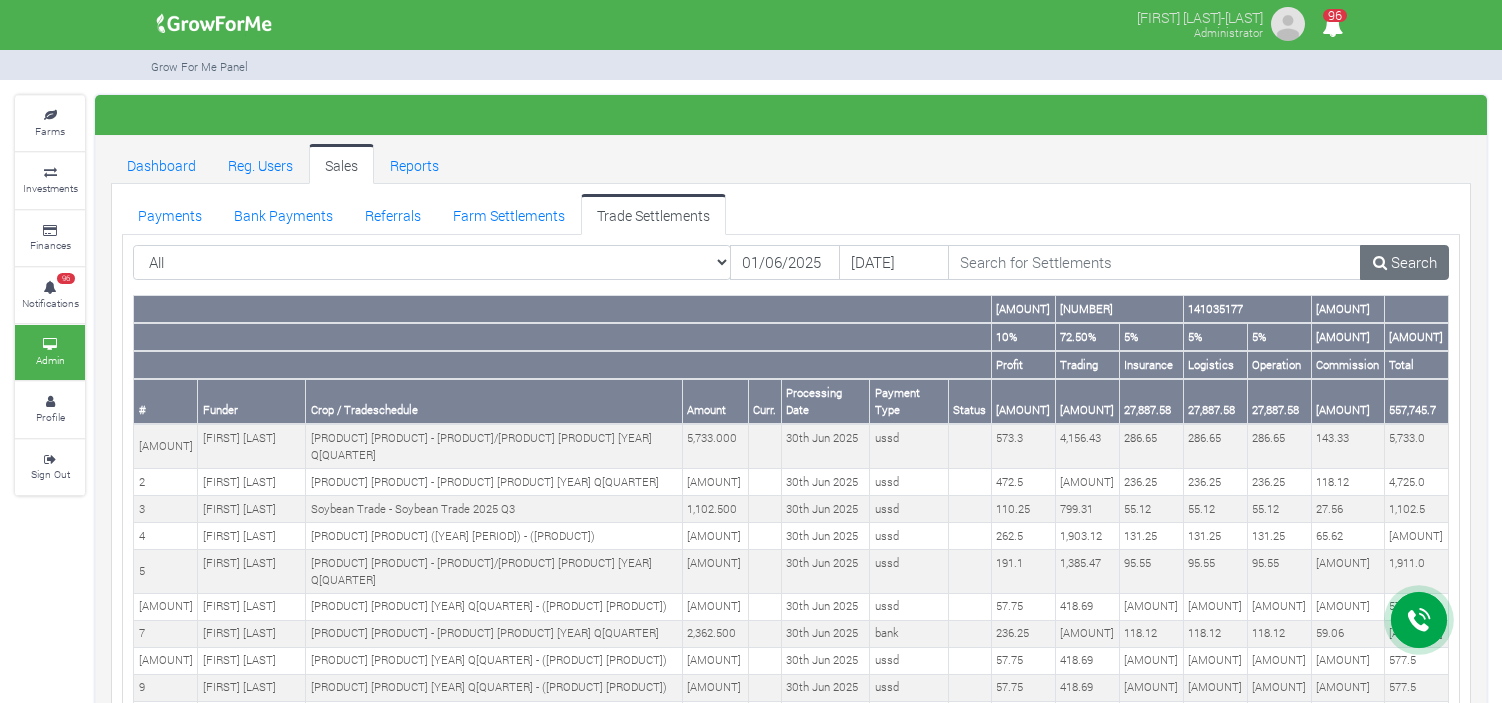 scroll, scrollTop: 0, scrollLeft: 0, axis: both 